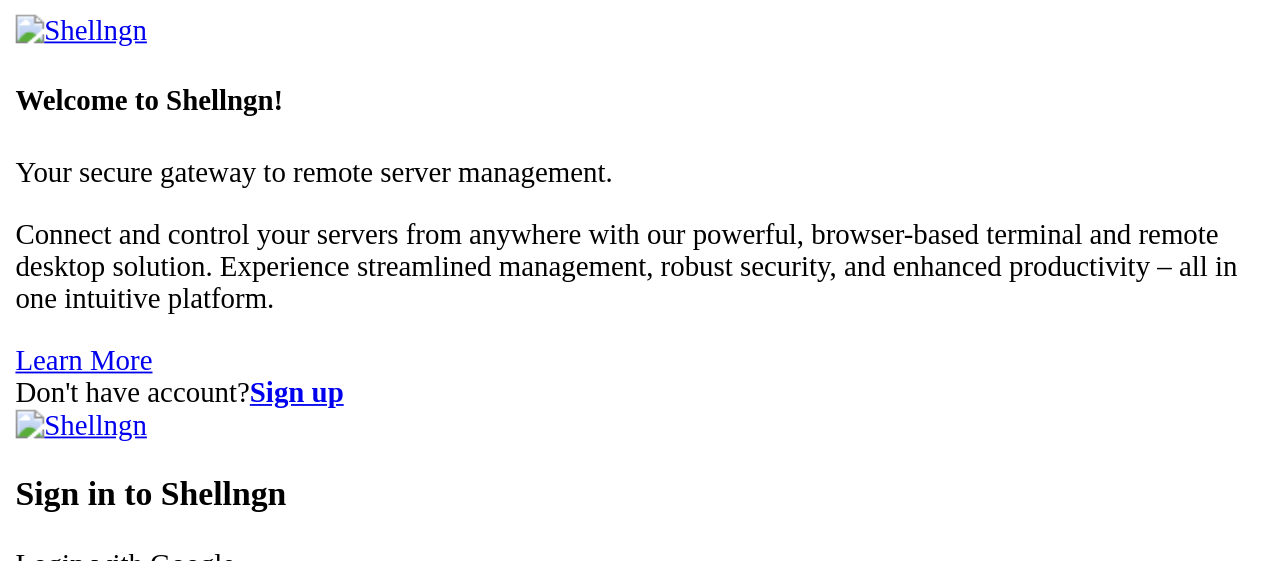 scroll, scrollTop: 0, scrollLeft: 0, axis: both 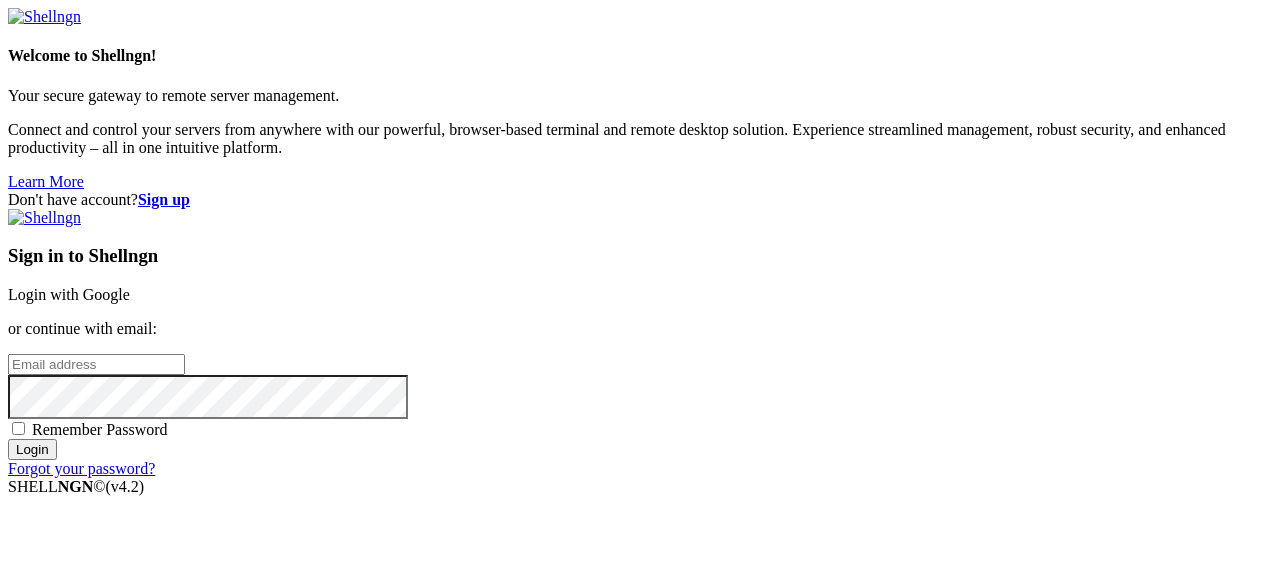 click on "Login with Google" at bounding box center (69, 294) 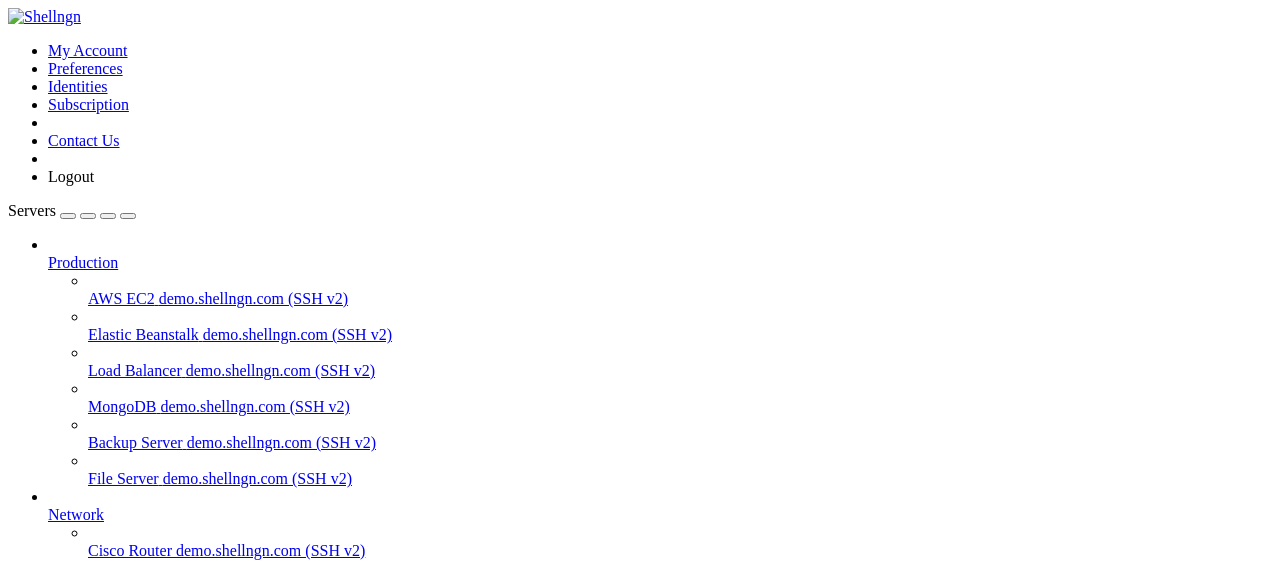 click at bounding box center [48, 254] 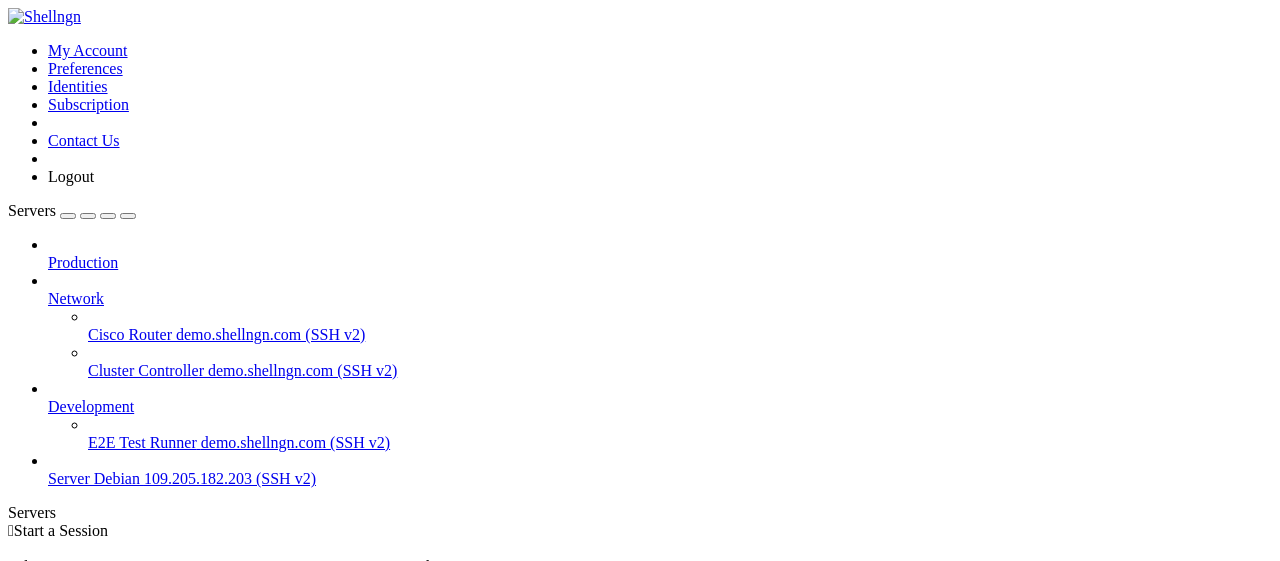 click at bounding box center (660, 281) 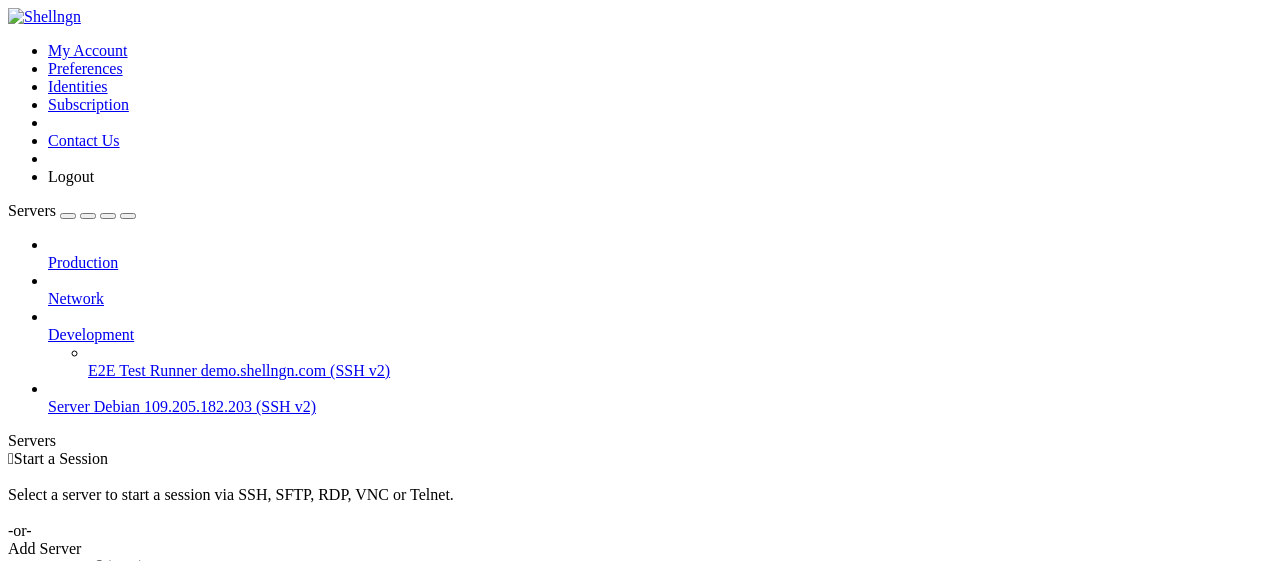 click on "Server Debian" at bounding box center (94, 406) 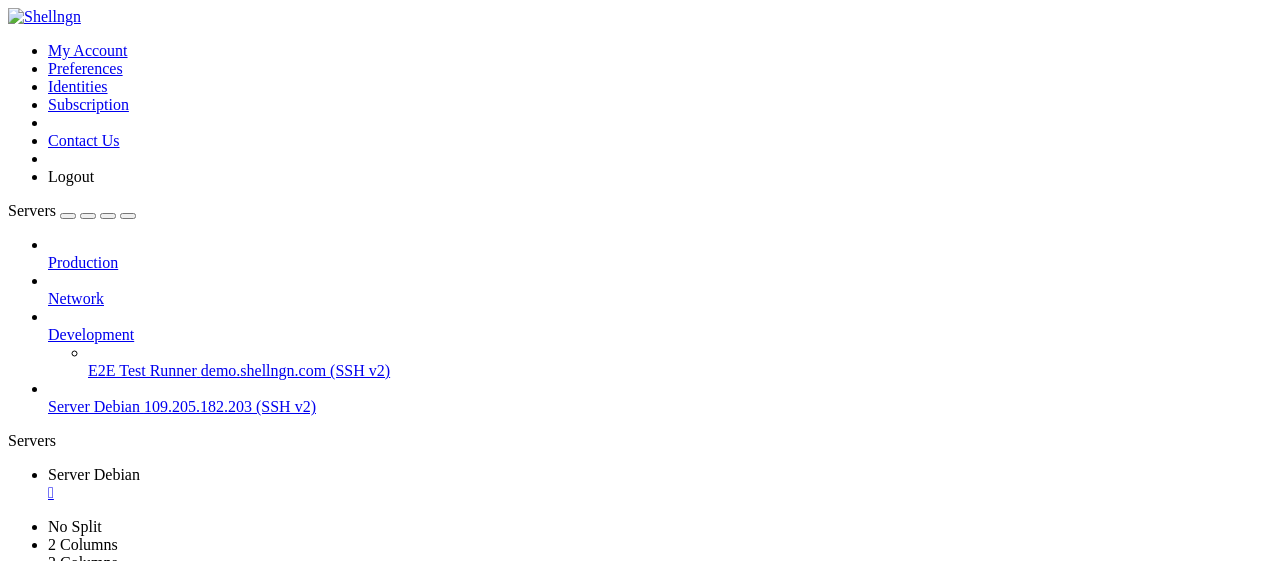 scroll, scrollTop: 0, scrollLeft: 0, axis: both 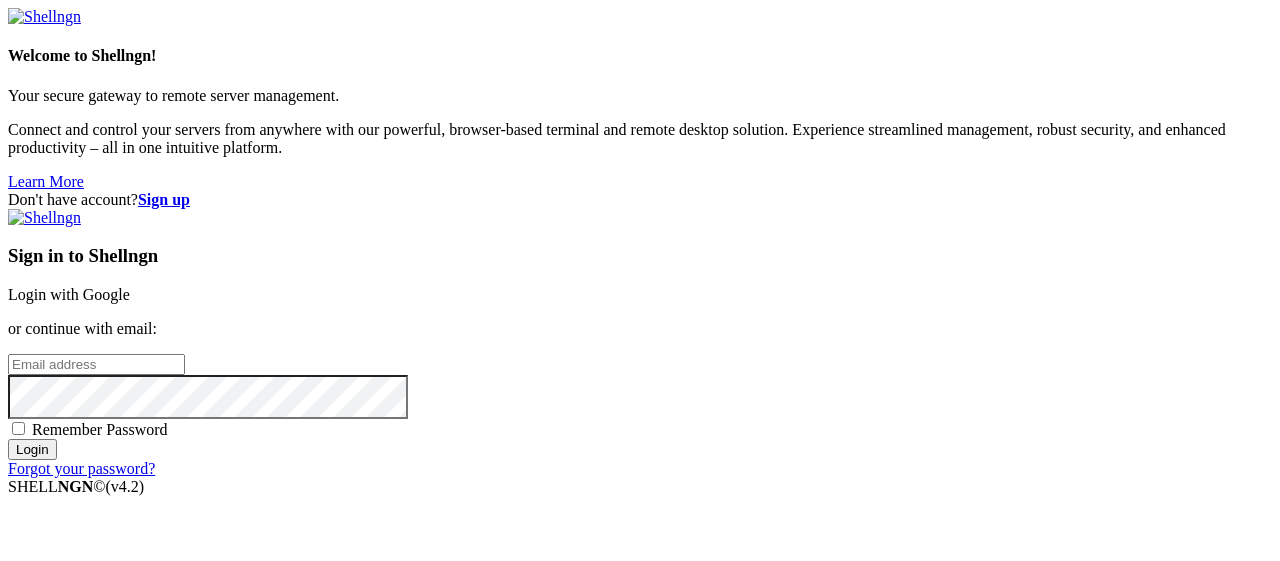 click on "Login with Google" at bounding box center [69, 294] 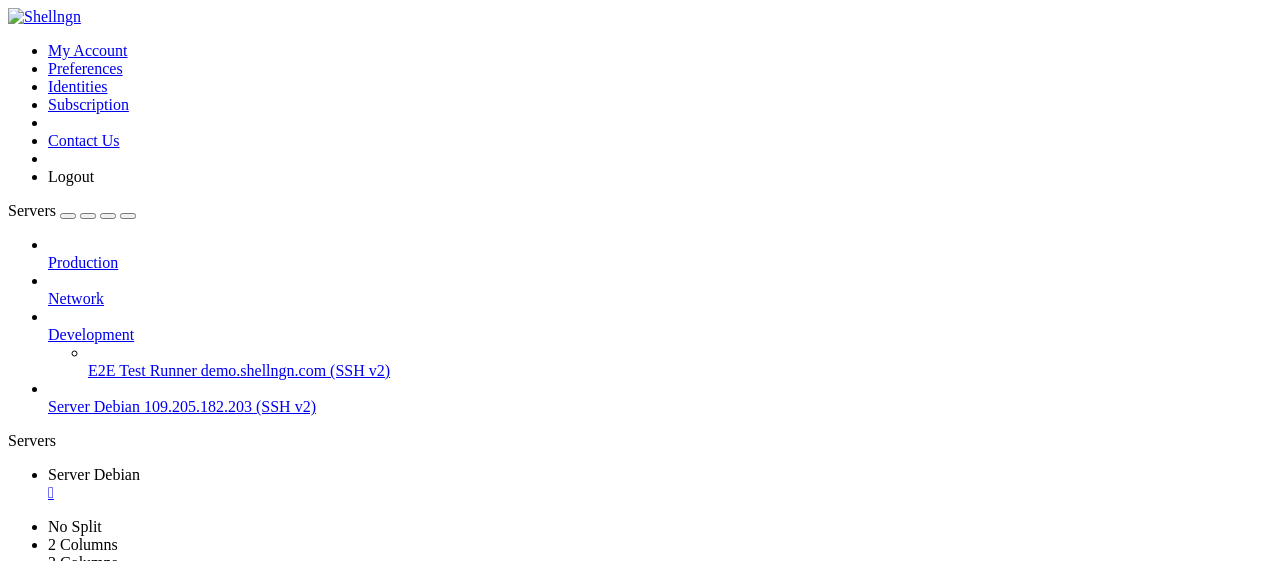 scroll, scrollTop: 0, scrollLeft: 0, axis: both 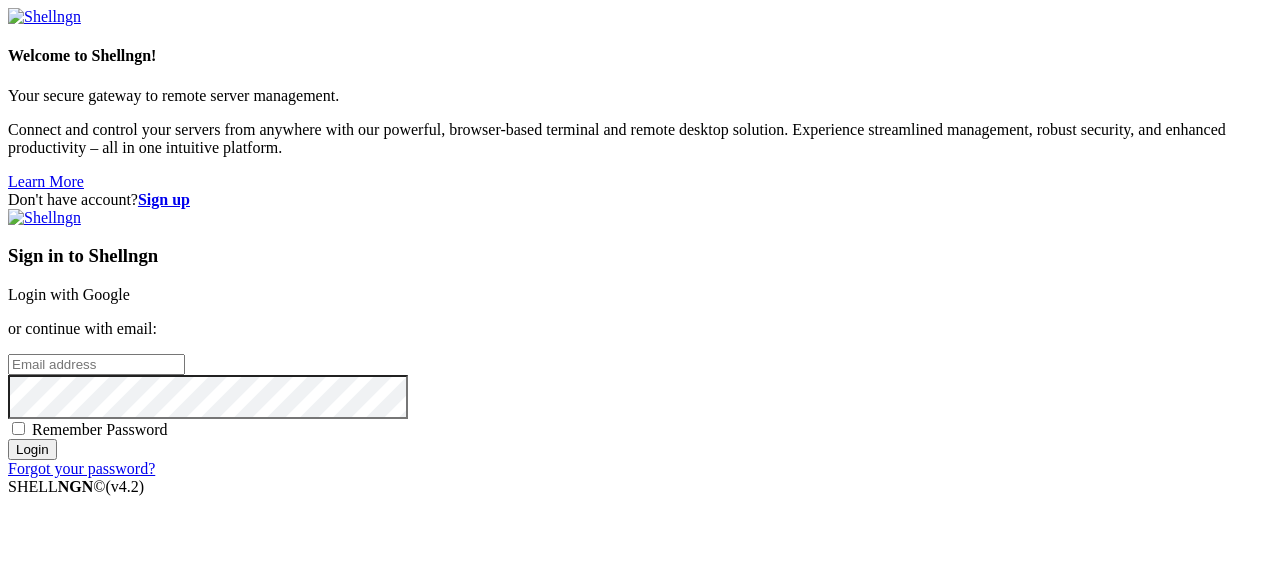 click on "Login with Google" at bounding box center (69, 294) 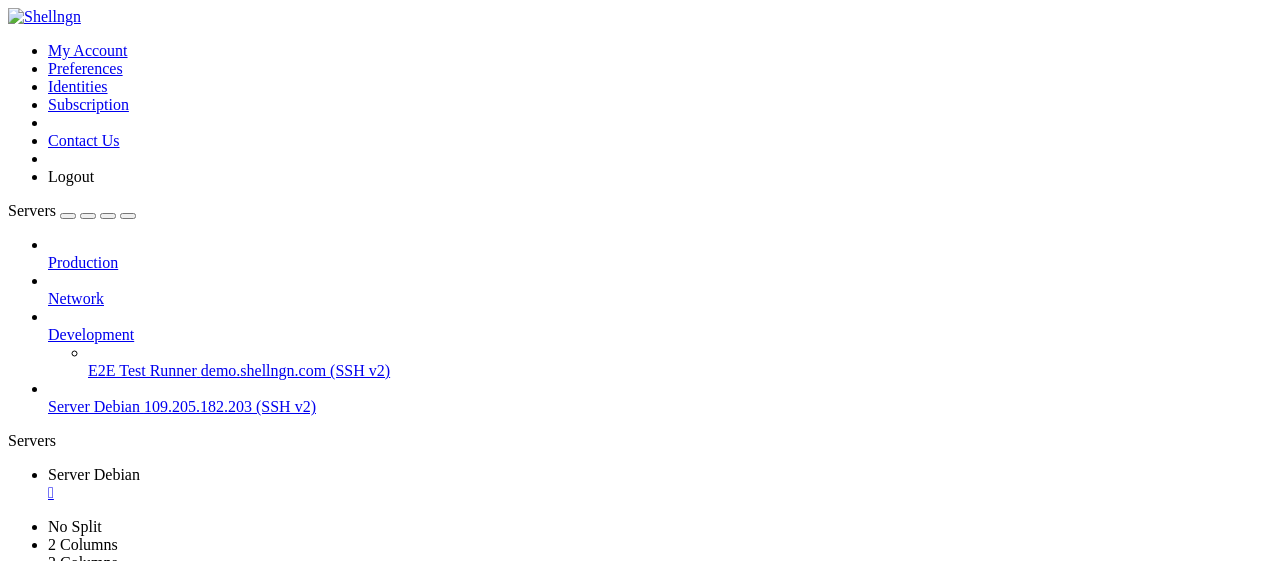 scroll, scrollTop: 0, scrollLeft: 0, axis: both 